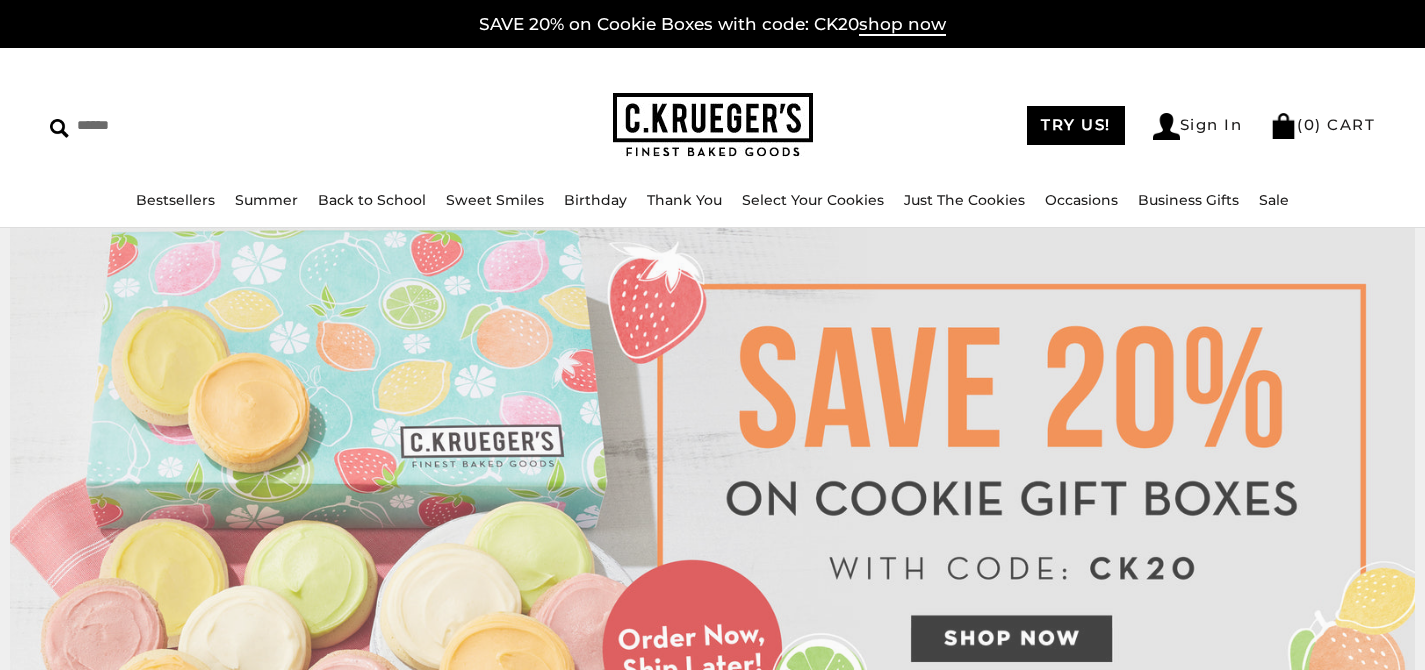 scroll, scrollTop: 2044, scrollLeft: 0, axis: vertical 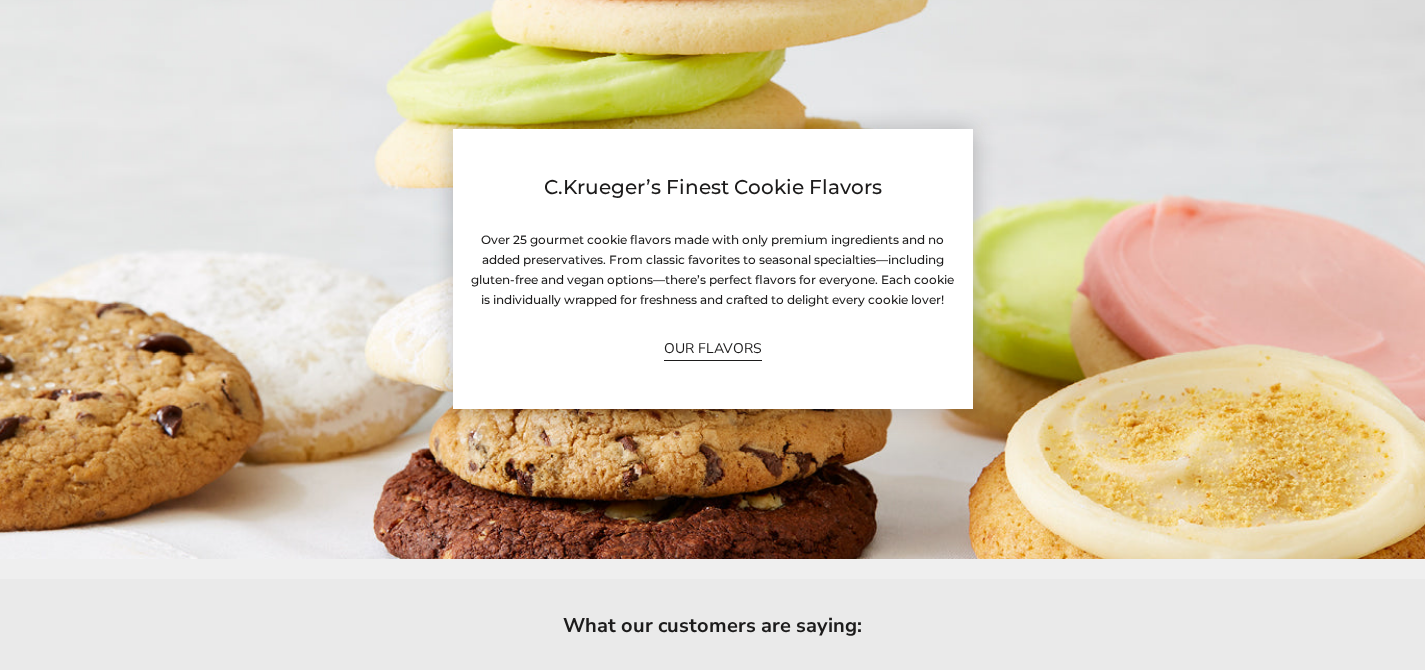 click on "OUR FLAVORS" at bounding box center (713, 348) 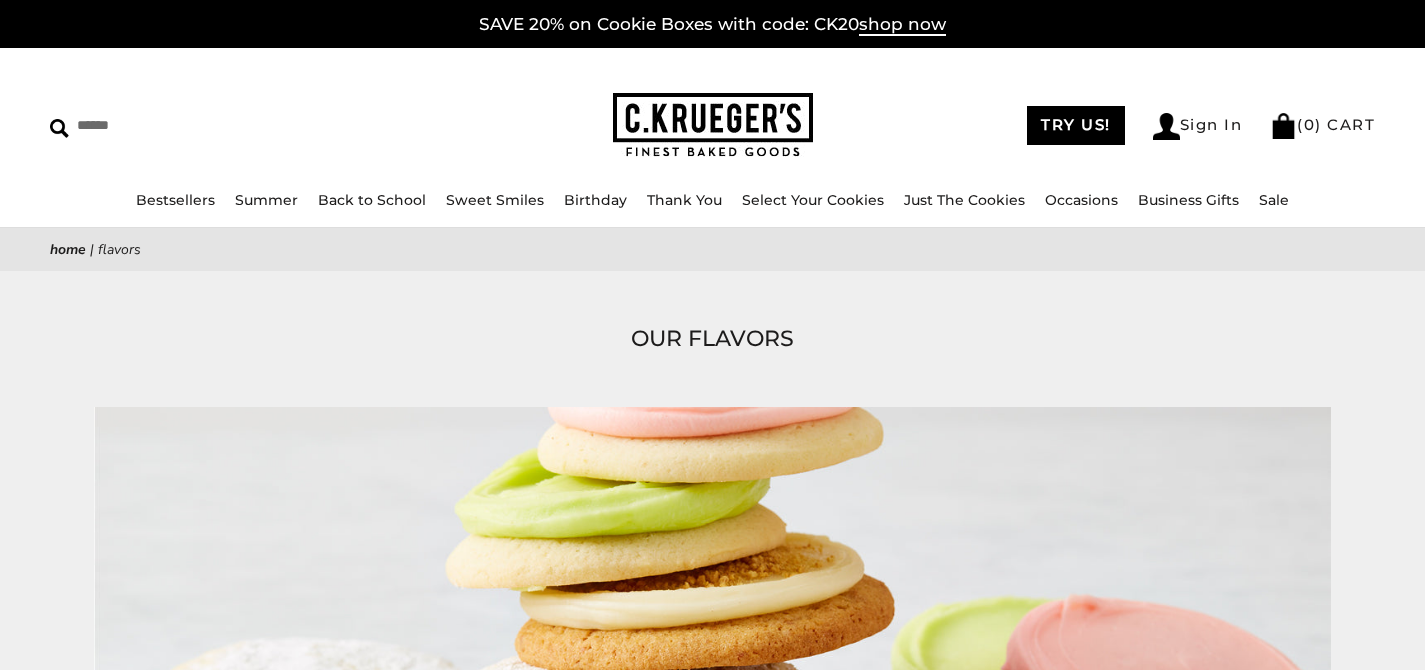 scroll, scrollTop: 0, scrollLeft: 0, axis: both 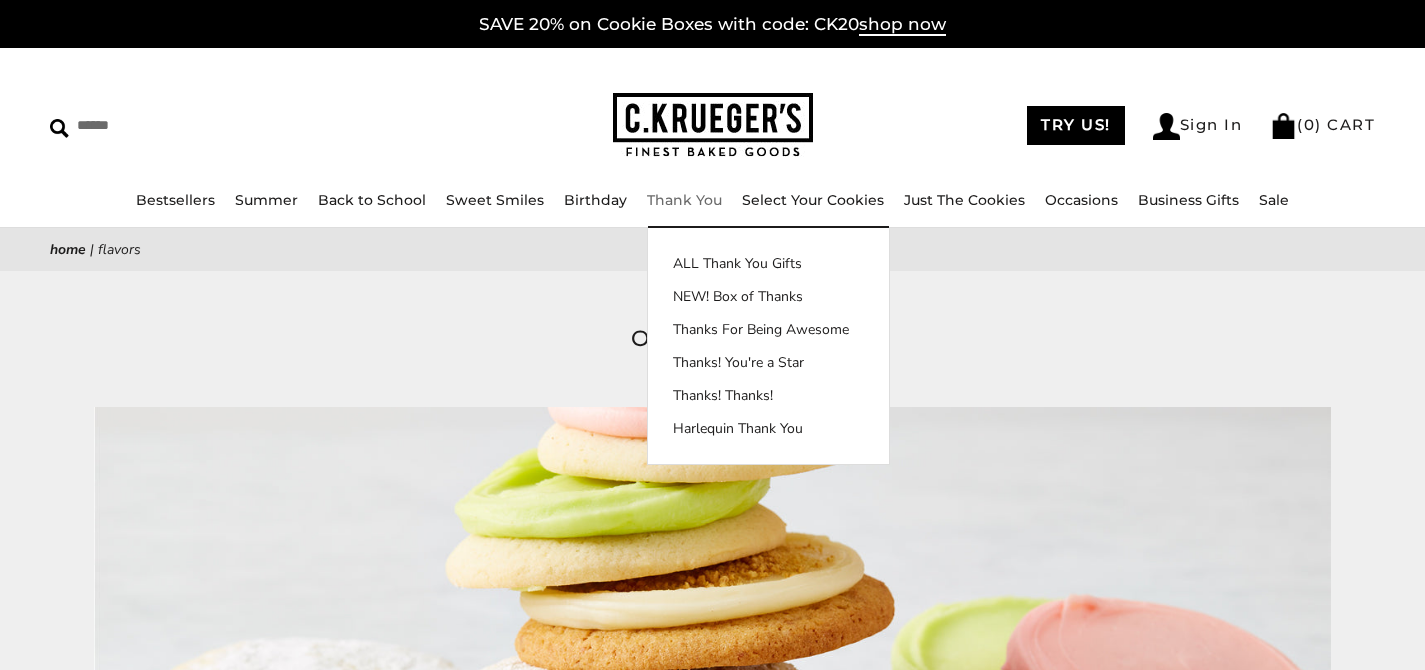 click at bounding box center [713, 125] 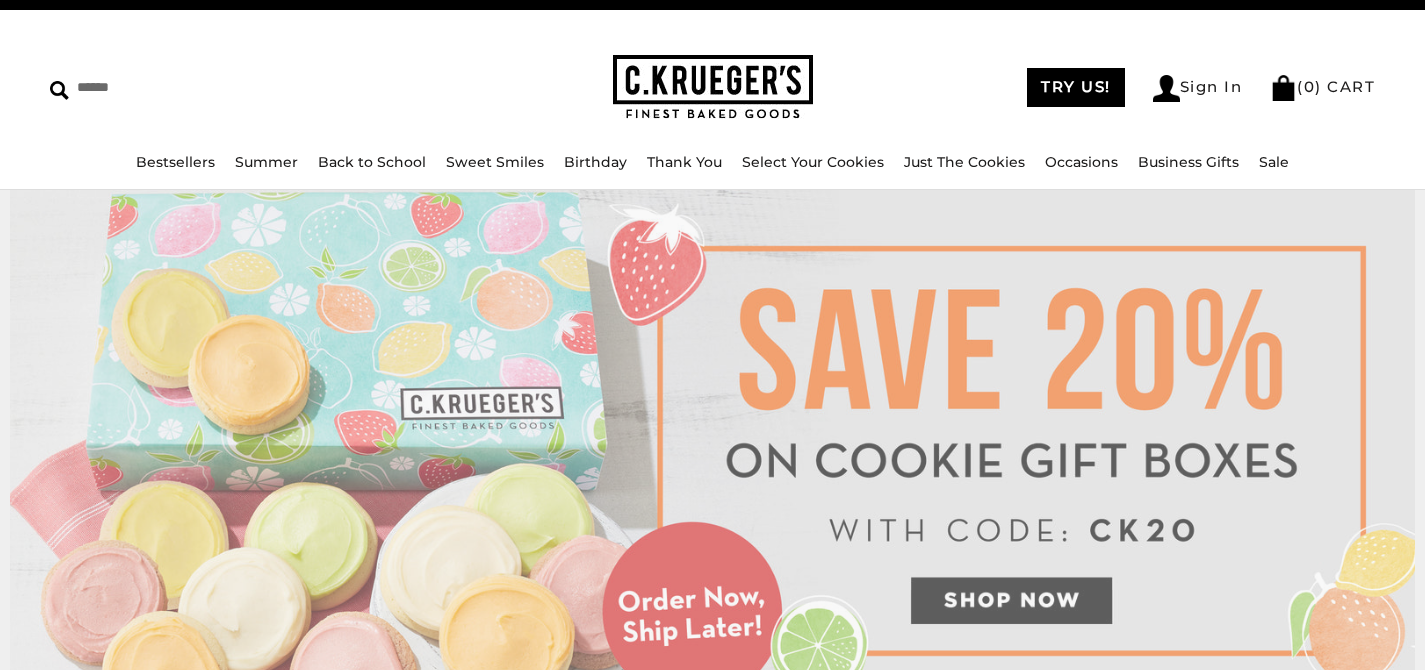 scroll, scrollTop: 0, scrollLeft: 0, axis: both 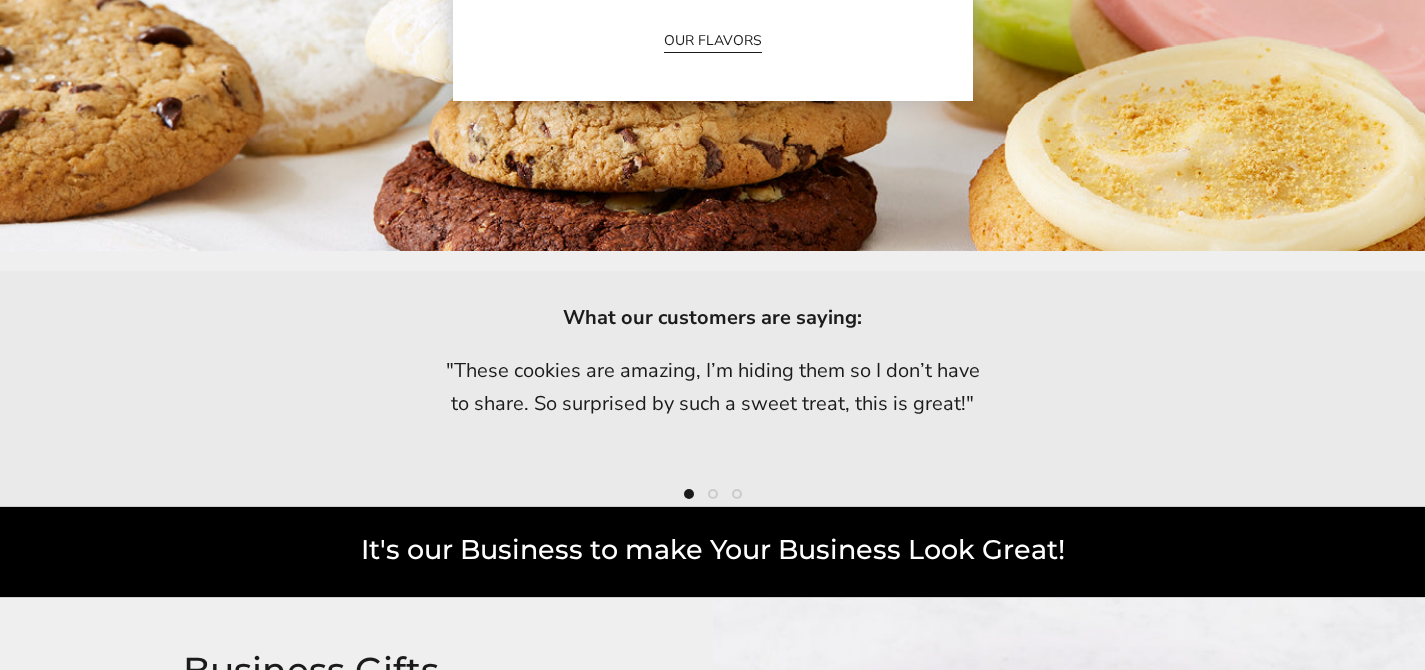 click on "OUR FLAVORS" at bounding box center (713, 40) 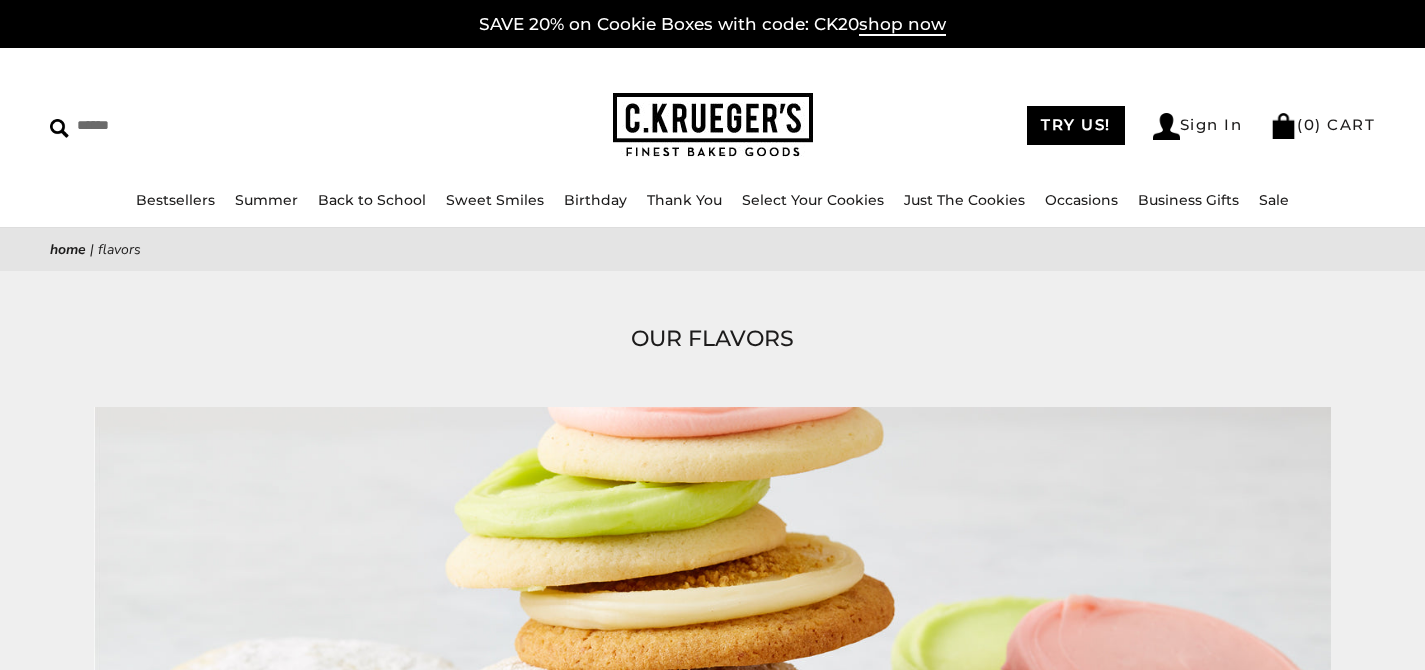 scroll, scrollTop: 0, scrollLeft: 0, axis: both 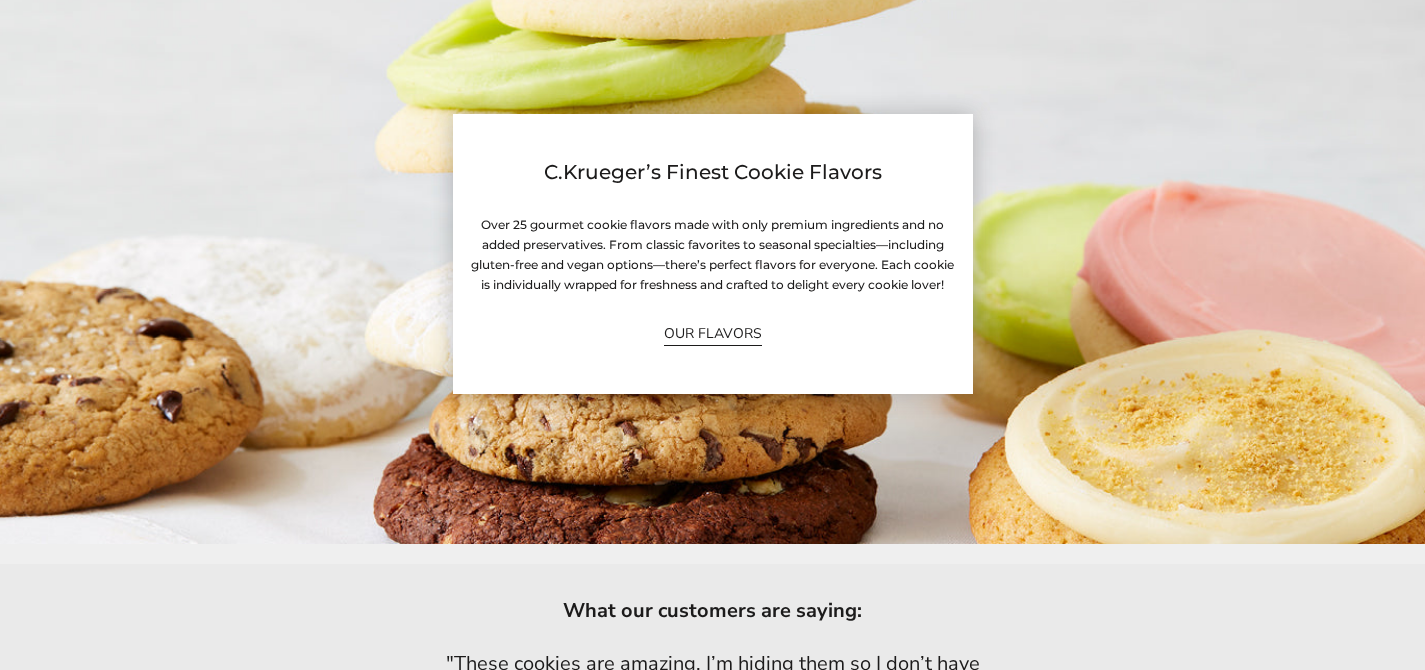 click on "OUR FLAVORS" at bounding box center [713, 333] 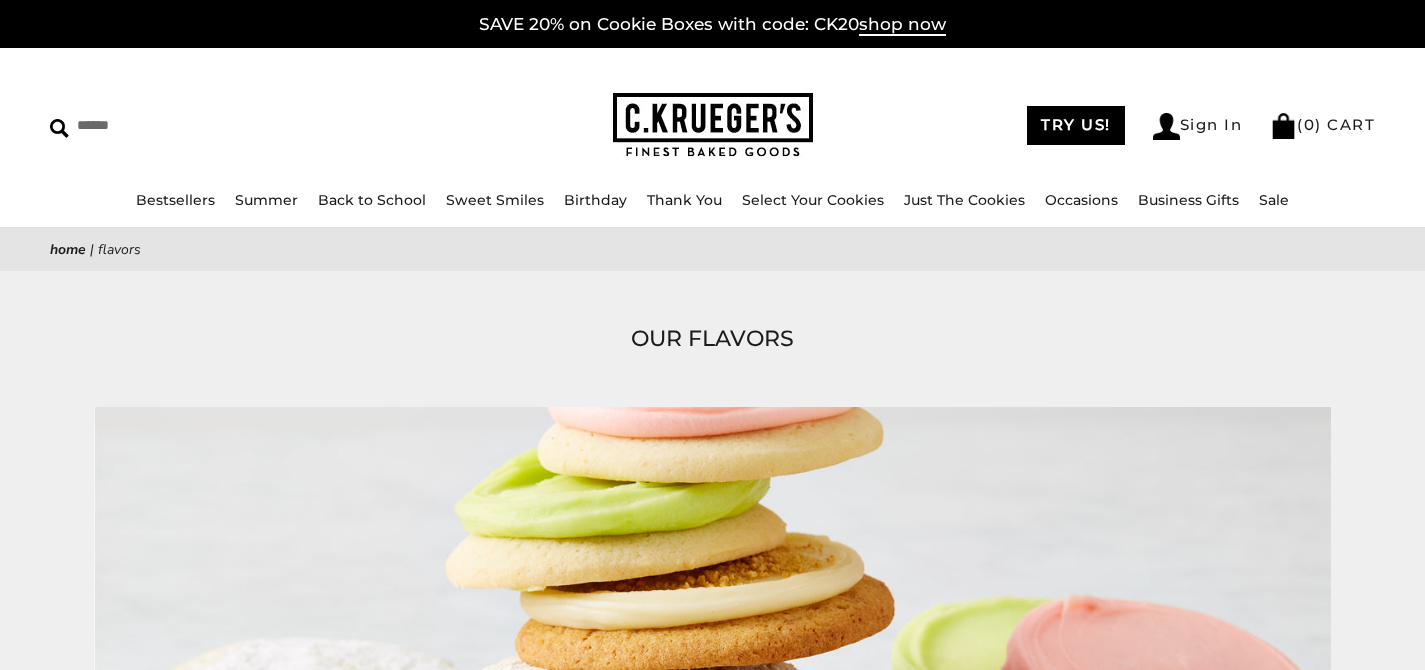 scroll, scrollTop: 0, scrollLeft: 0, axis: both 